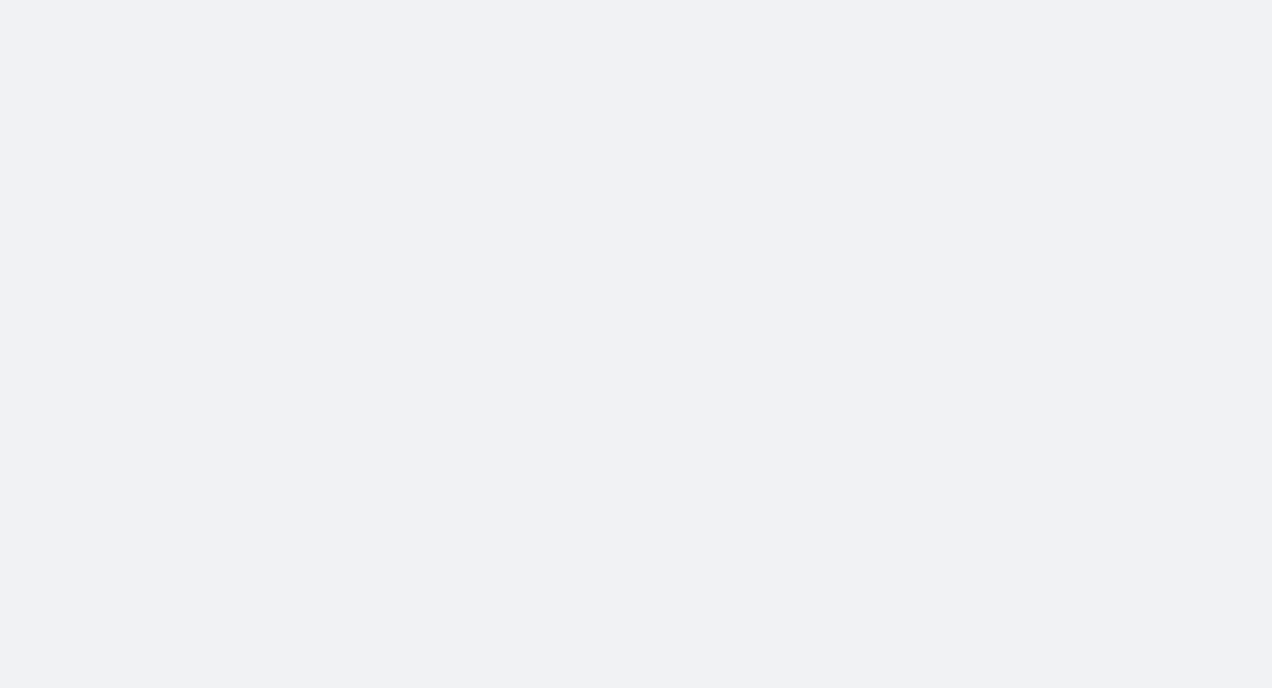 scroll, scrollTop: 0, scrollLeft: 0, axis: both 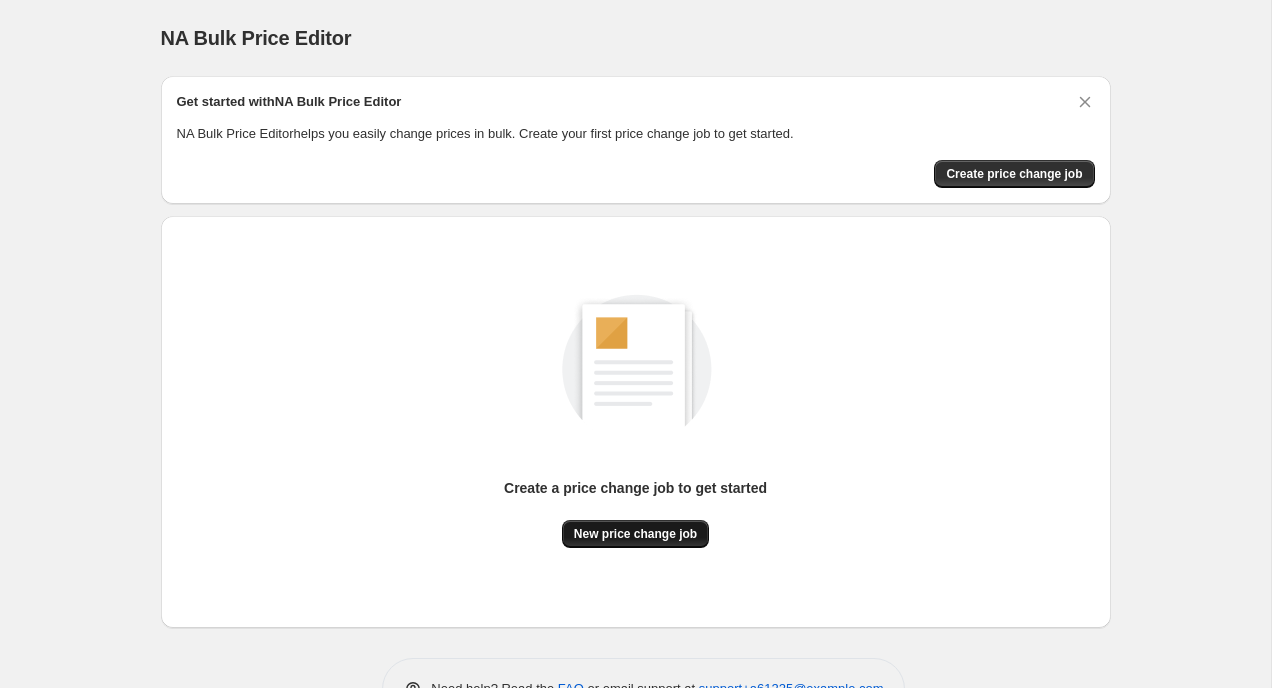 click on "New price change job" at bounding box center (635, 534) 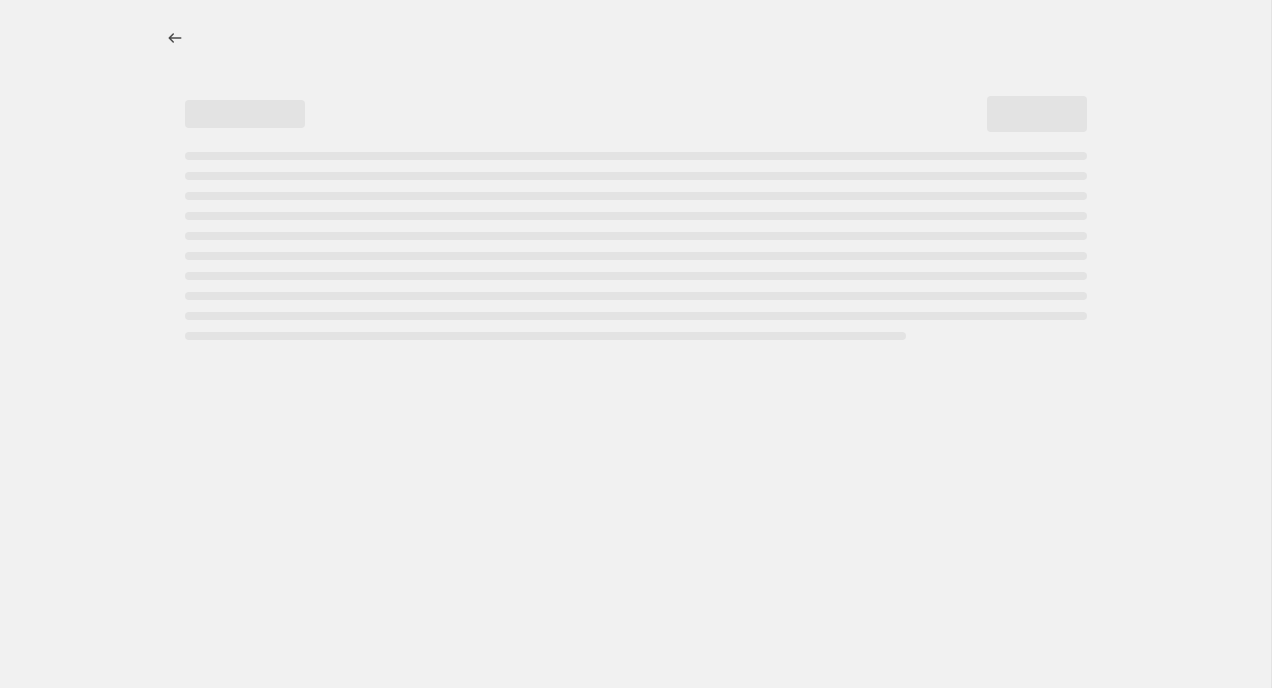 select on "percentage" 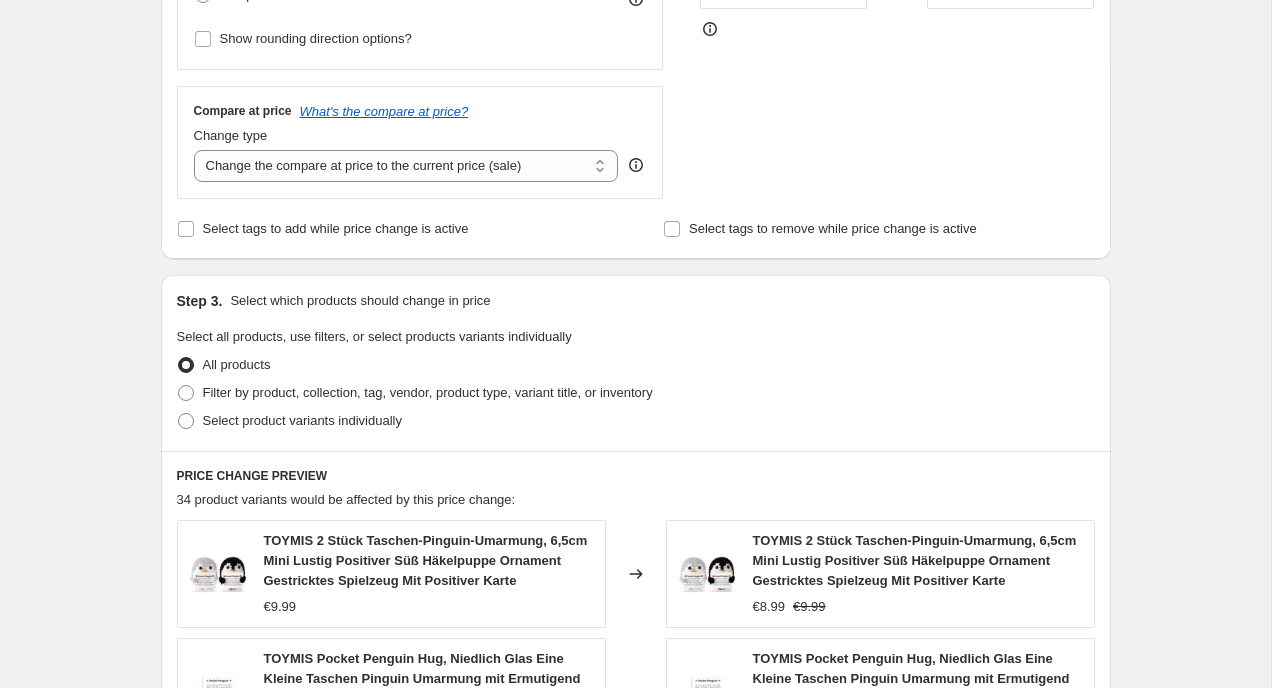 scroll, scrollTop: 667, scrollLeft: 0, axis: vertical 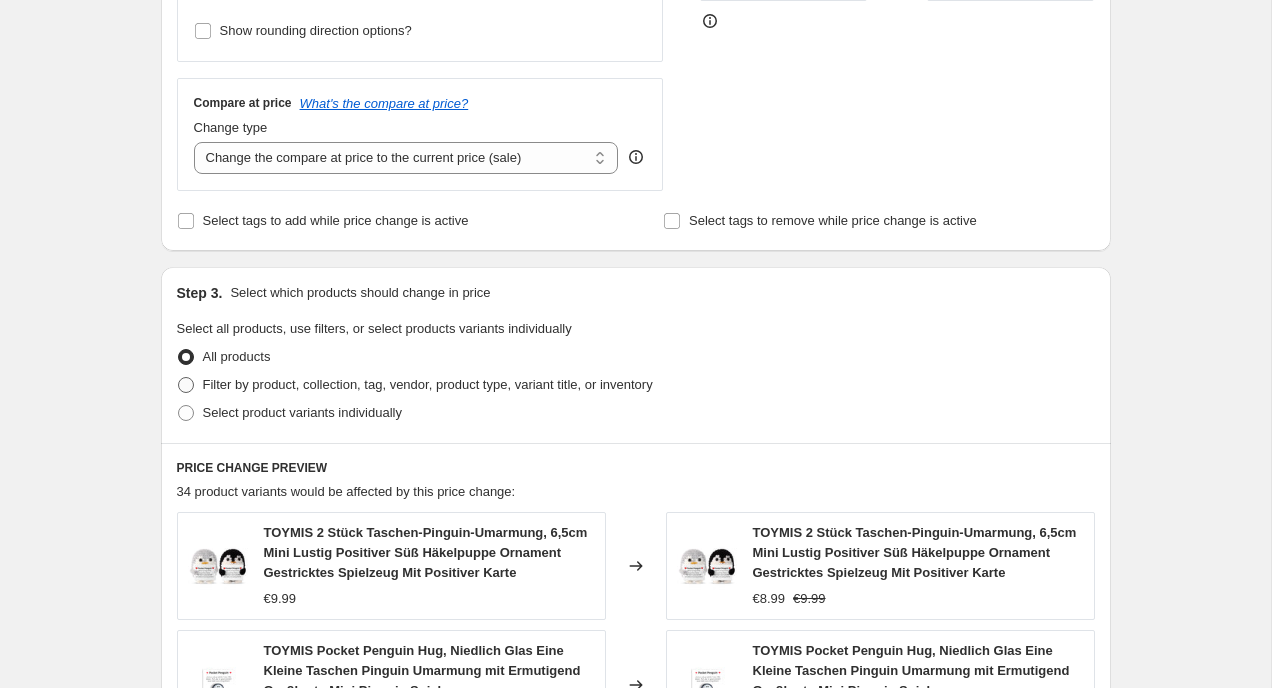 click on "Filter by product, collection, tag, vendor, product type, variant title, or inventory" at bounding box center (428, 384) 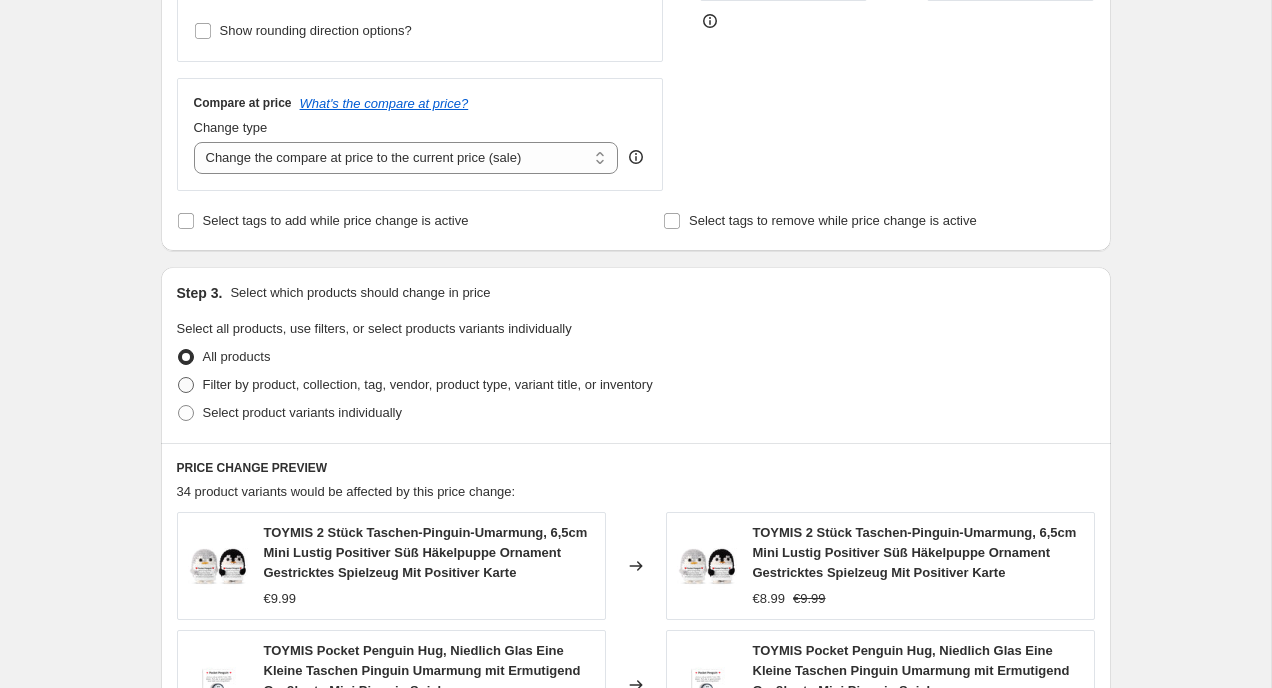 radio on "true" 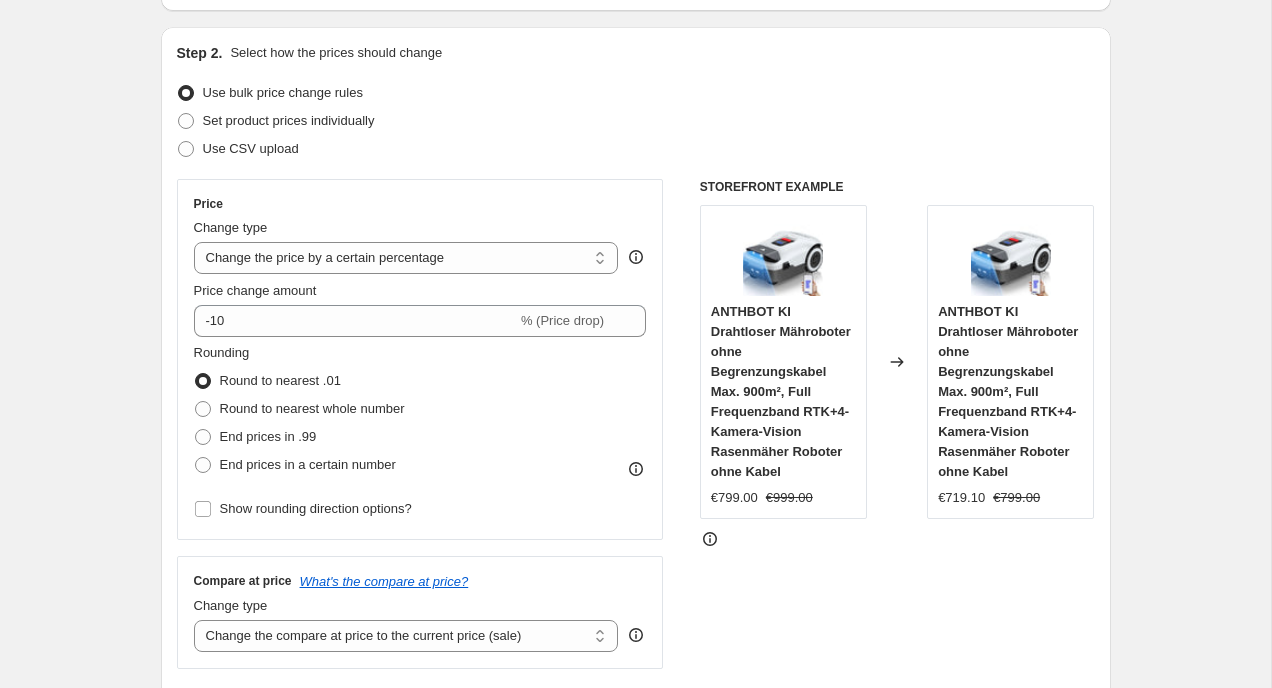 scroll, scrollTop: 163, scrollLeft: 0, axis: vertical 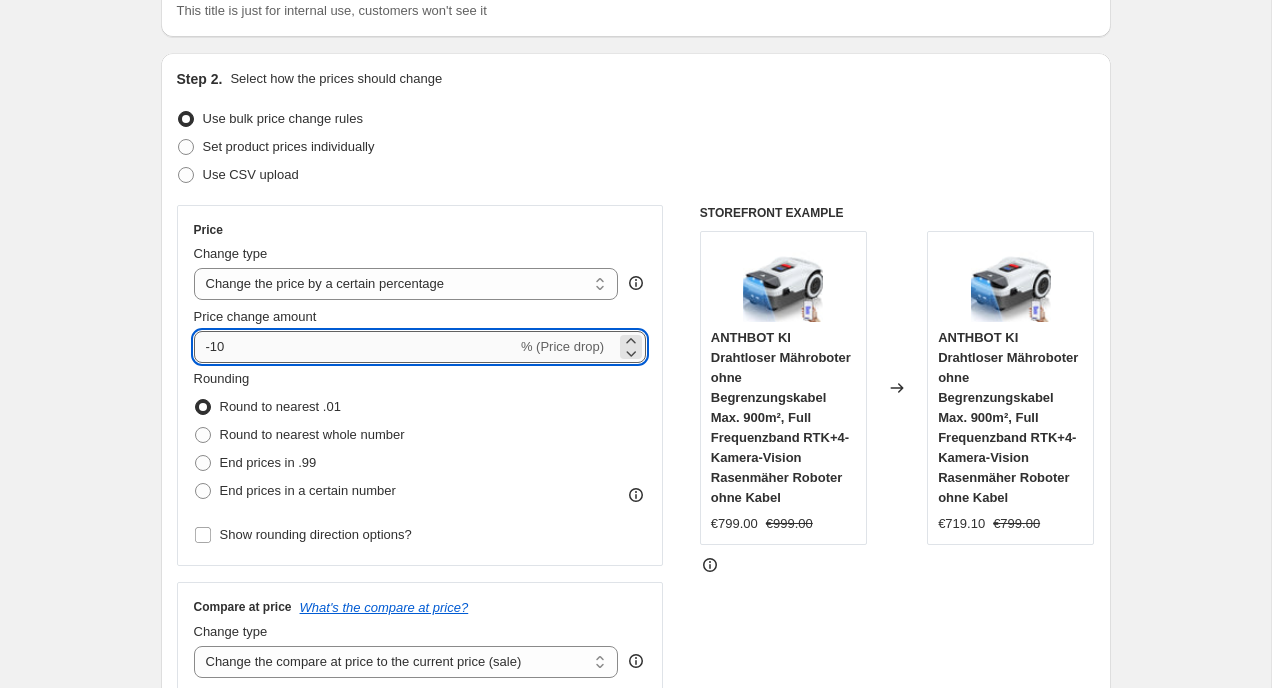 click on "-10" at bounding box center (355, 347) 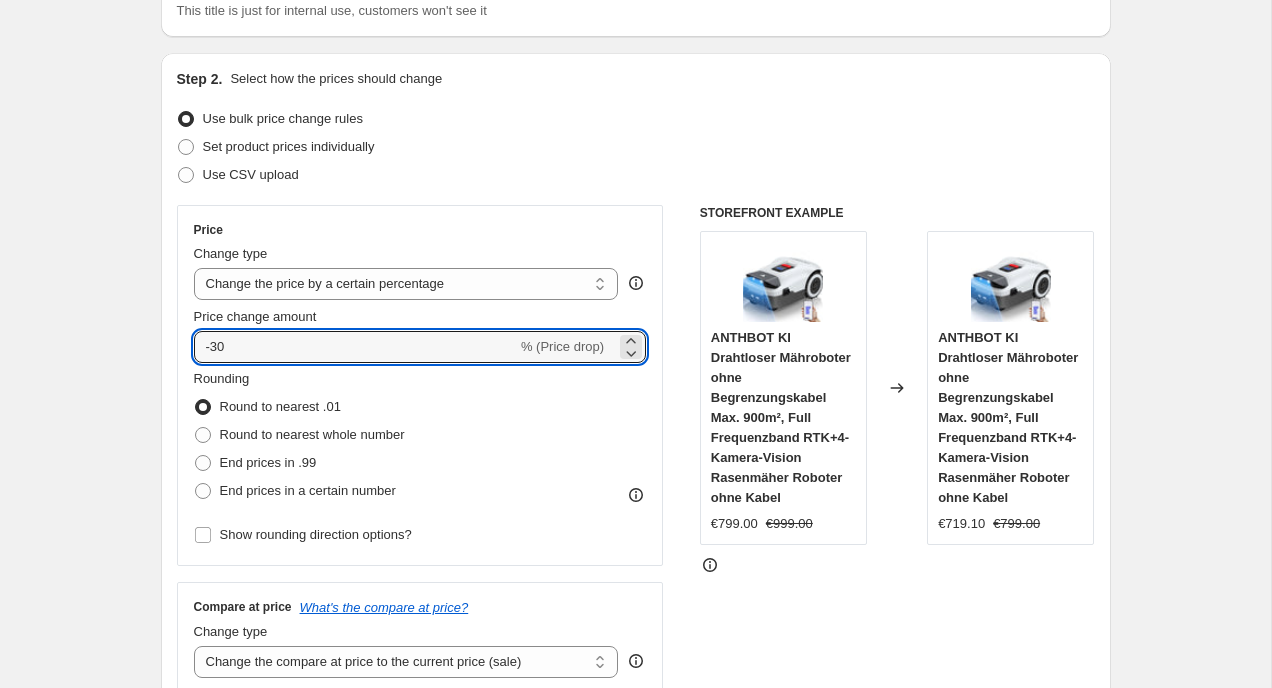 type on "-30" 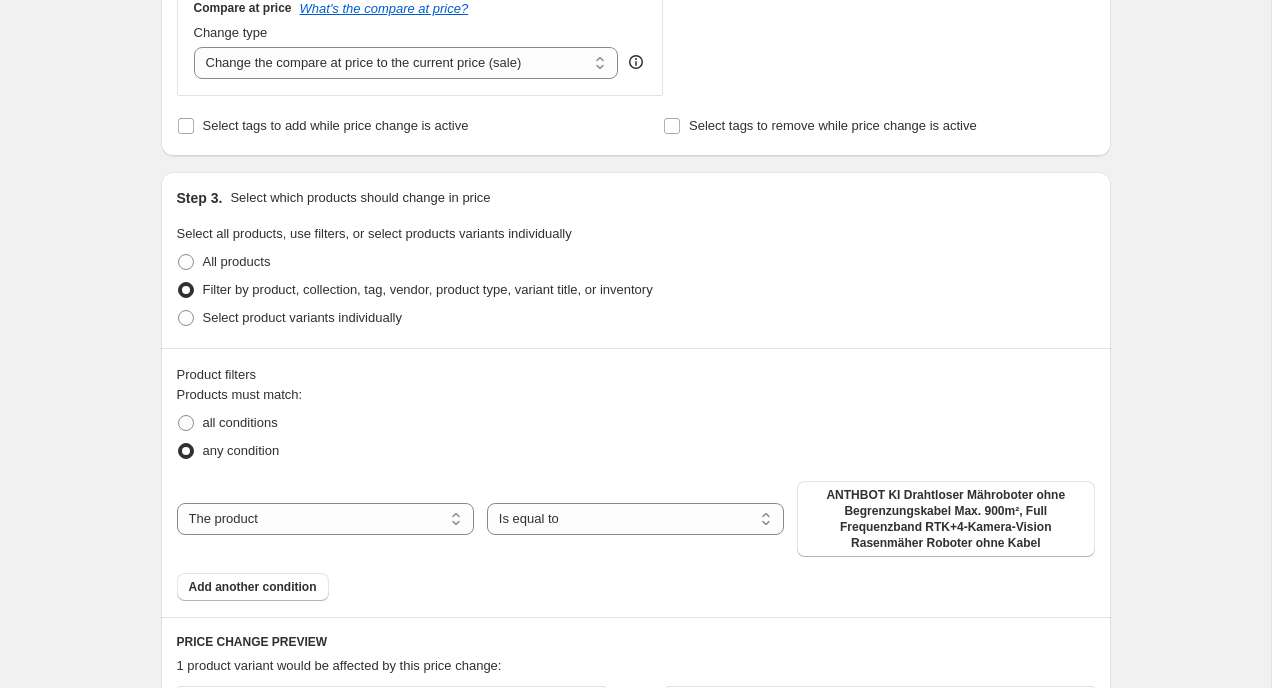 scroll, scrollTop: 764, scrollLeft: 0, axis: vertical 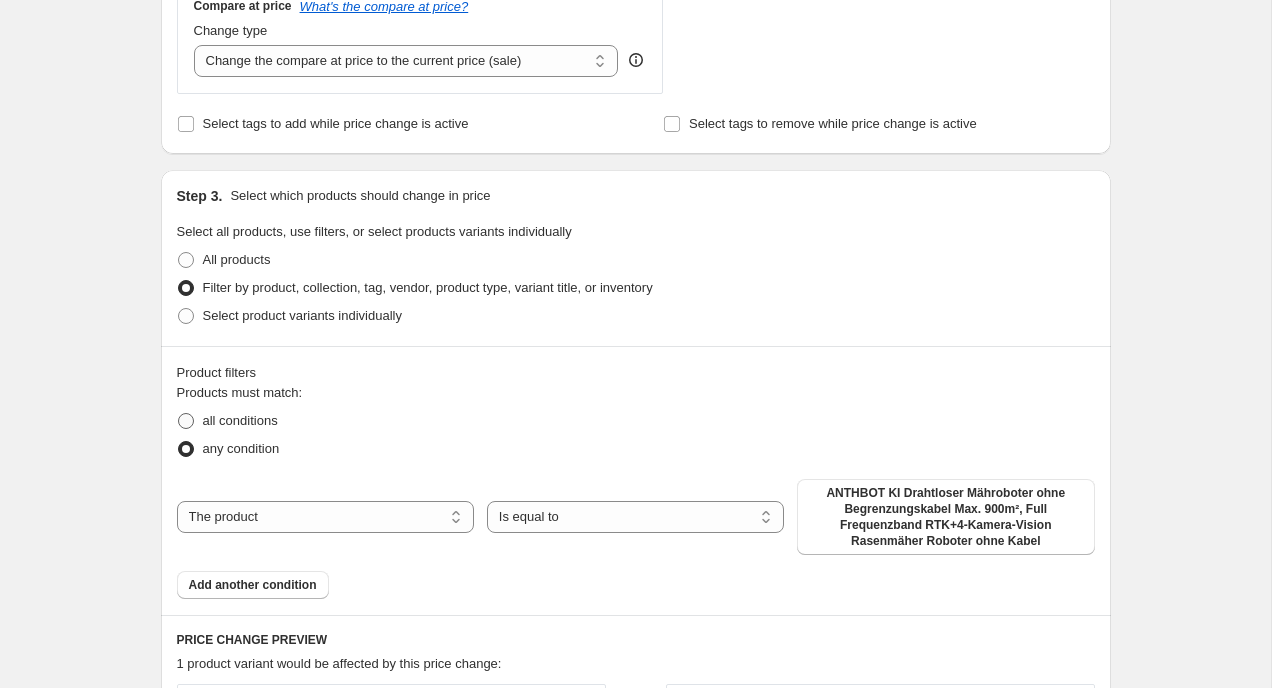 click on "all conditions" at bounding box center [240, 420] 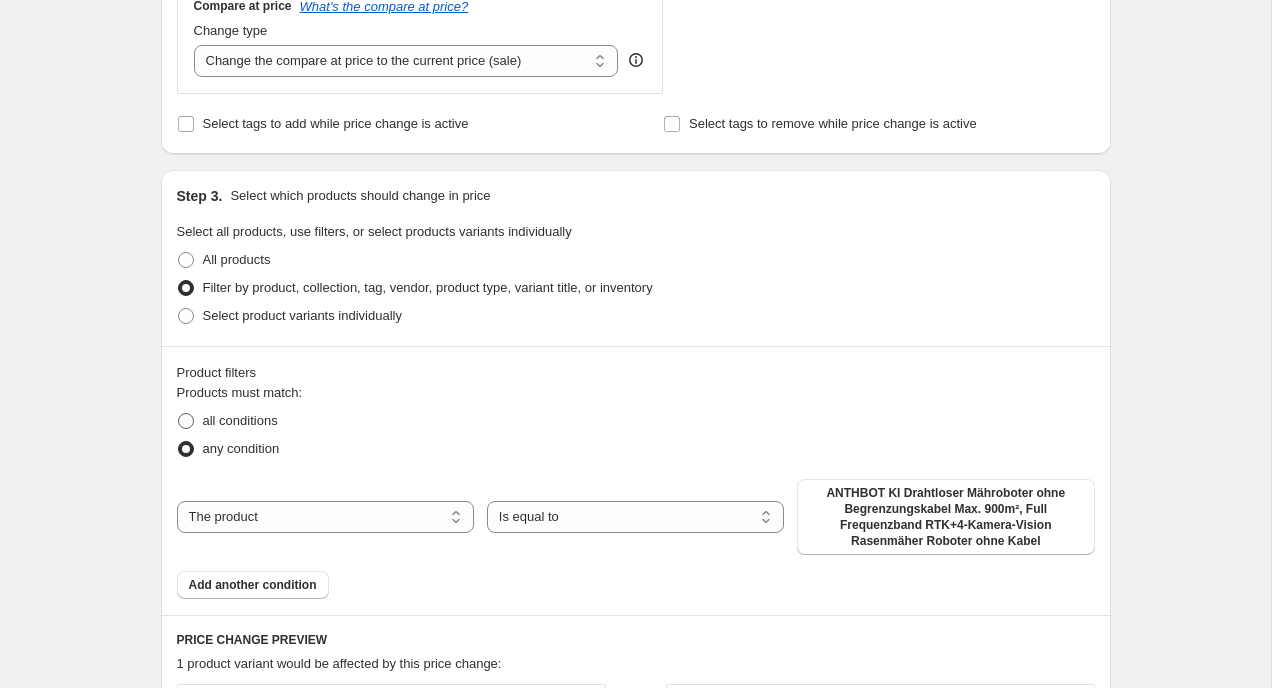 radio on "true" 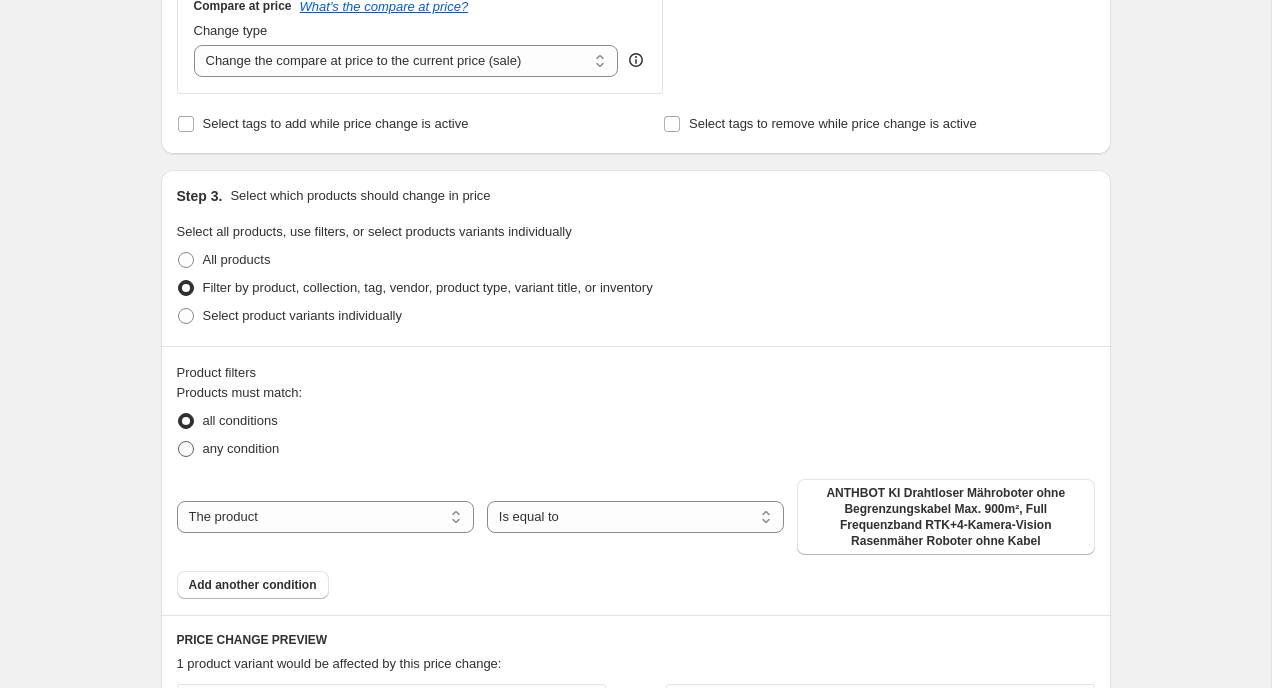 click on "any condition" at bounding box center [241, 448] 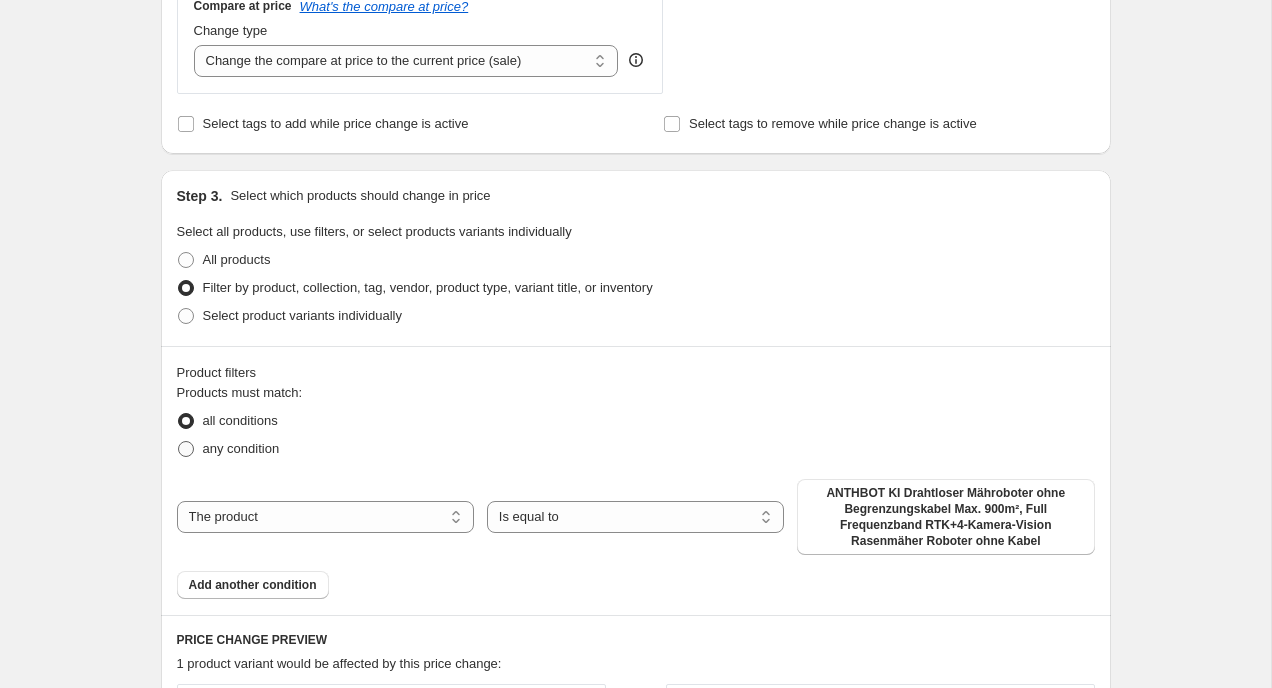 radio on "true" 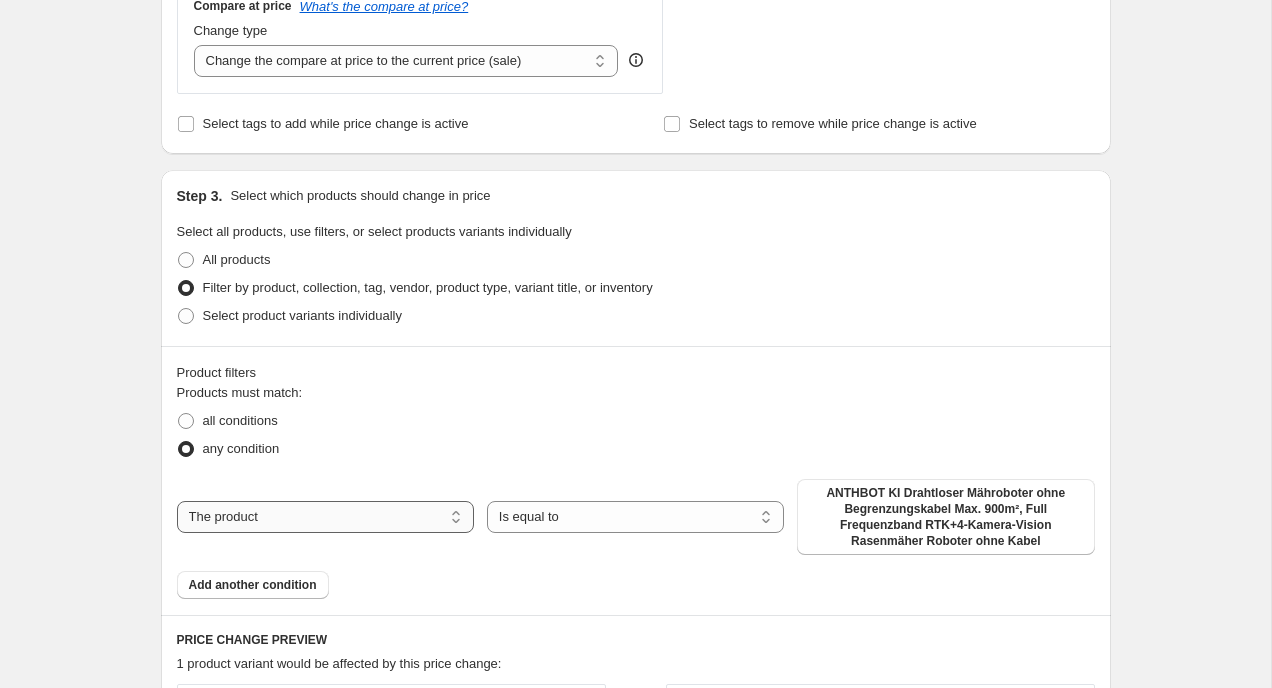 click on "The product The product's collection The product's tag The product's vendor The product's status The variant's title Inventory quantity" at bounding box center (325, 517) 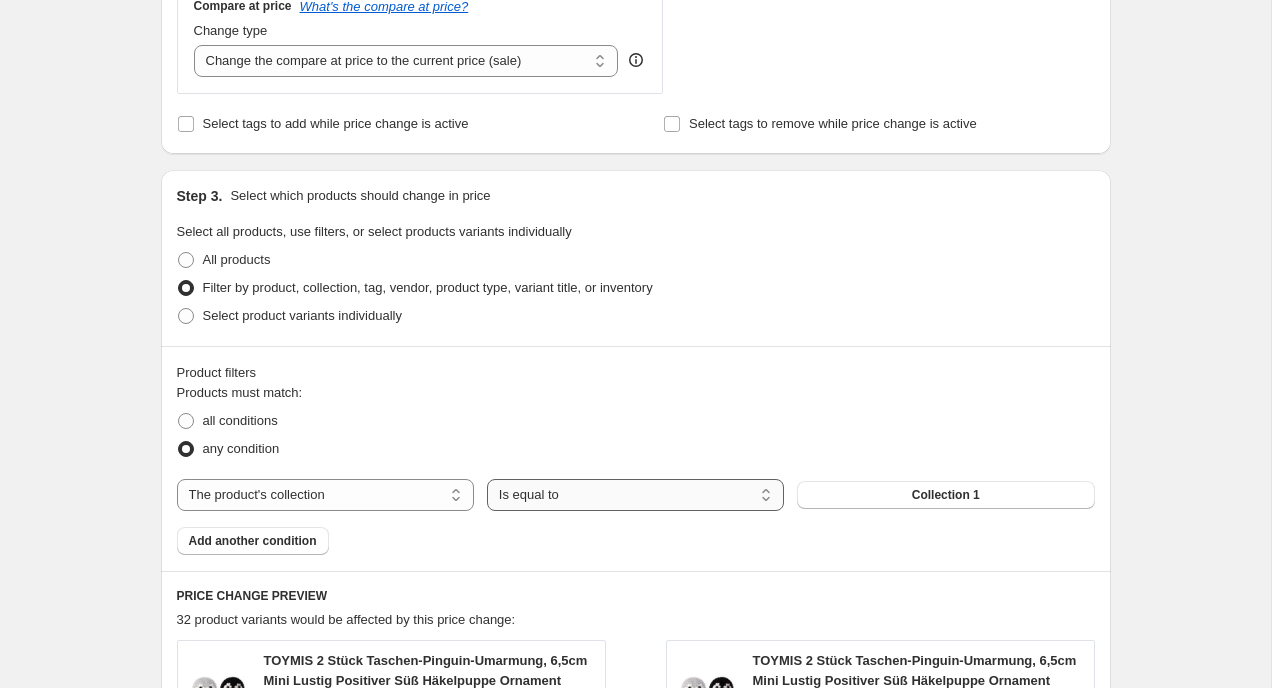 click on "Is equal to Is not equal to" at bounding box center (635, 495) 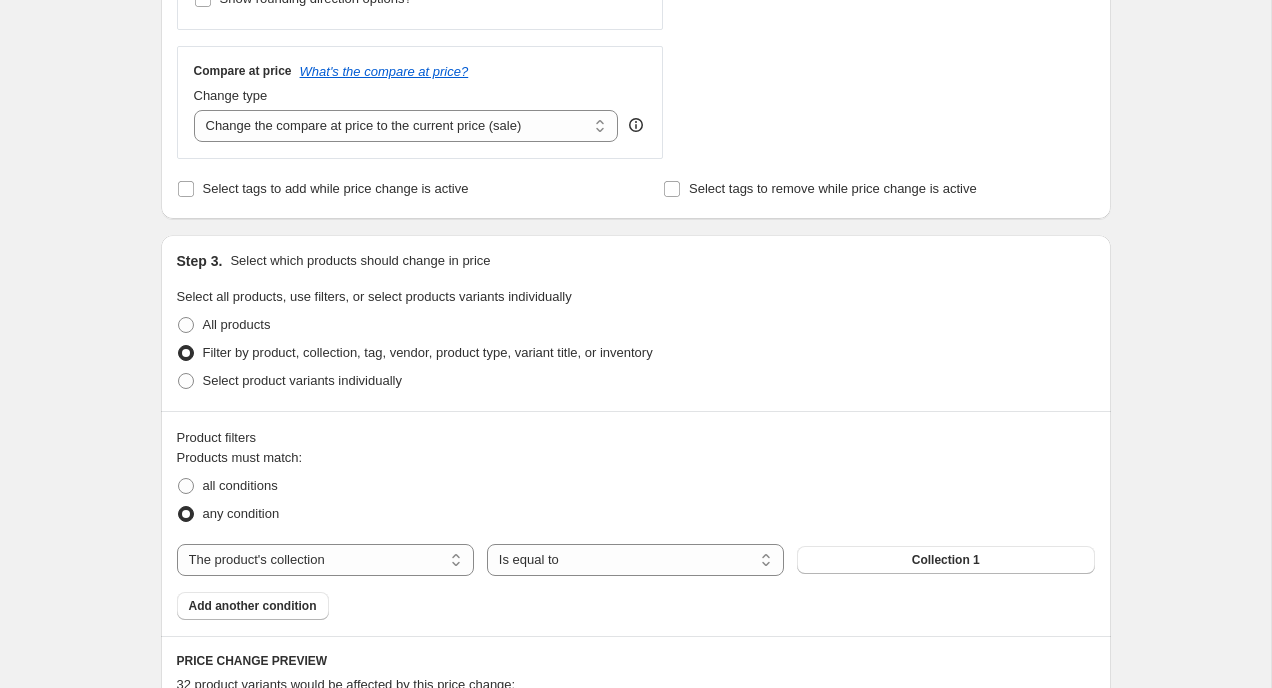 scroll, scrollTop: 0, scrollLeft: 0, axis: both 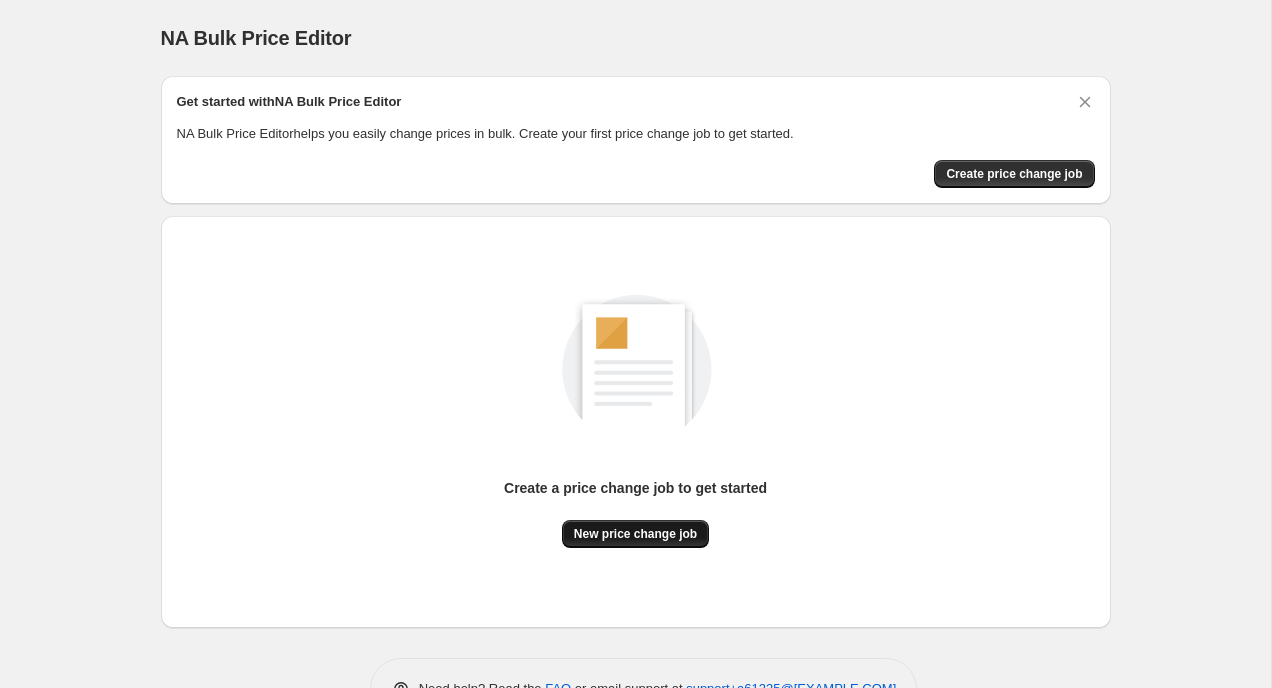 click on "New price change job" at bounding box center (635, 534) 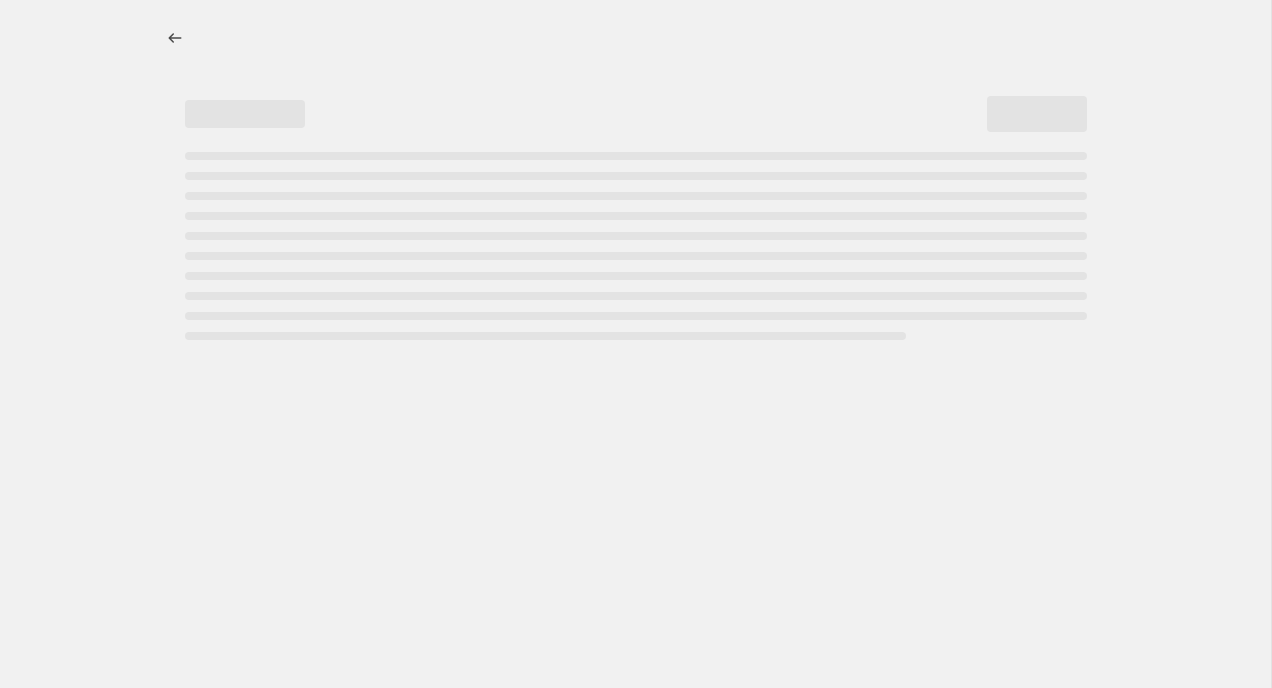 select on "percentage" 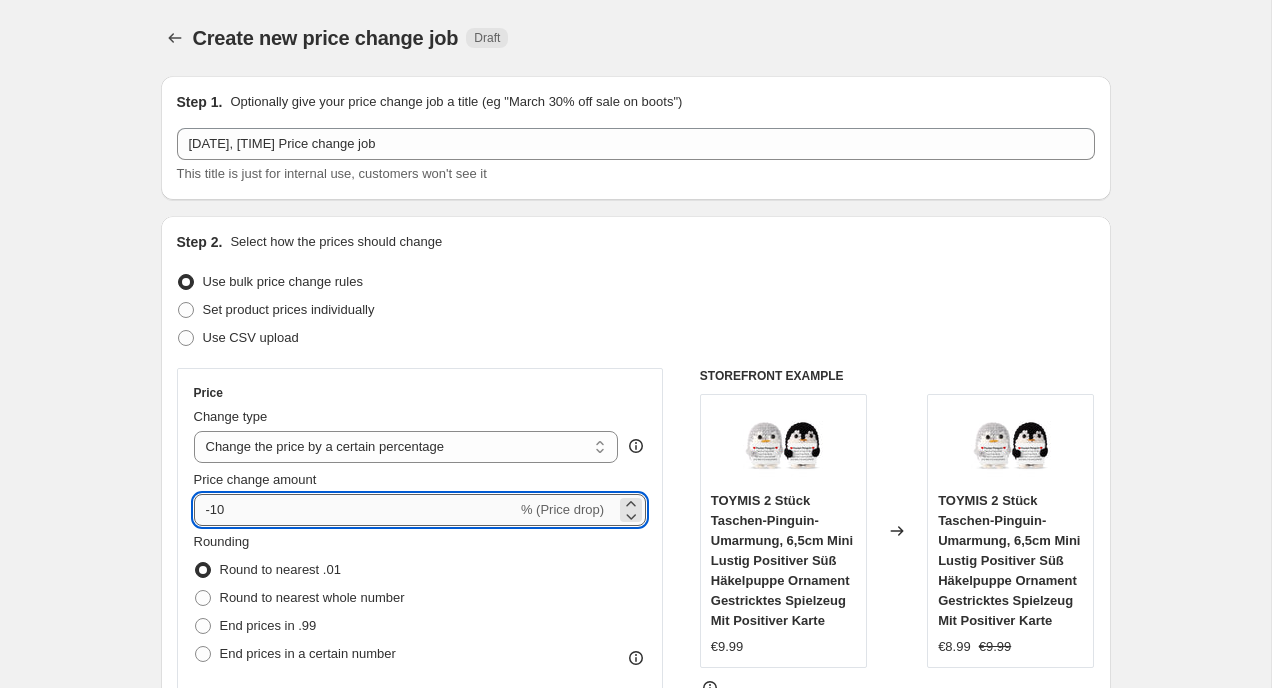 click on "-10" at bounding box center (355, 510) 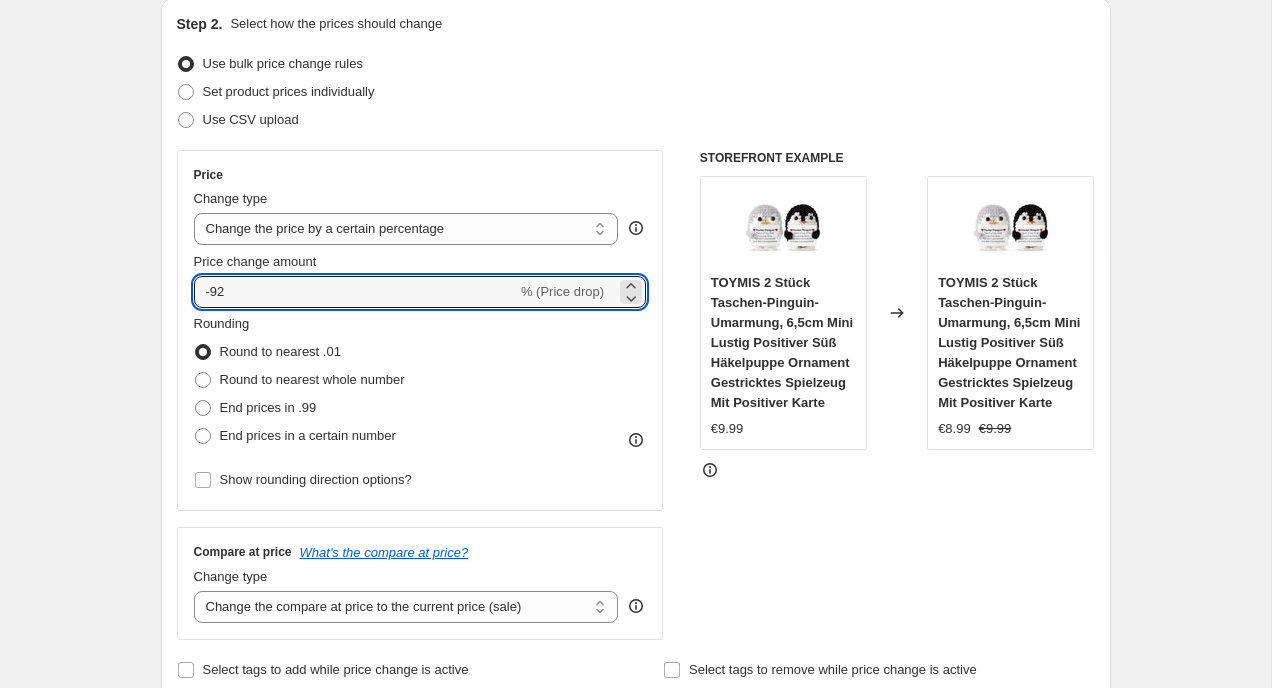 scroll, scrollTop: 289, scrollLeft: 0, axis: vertical 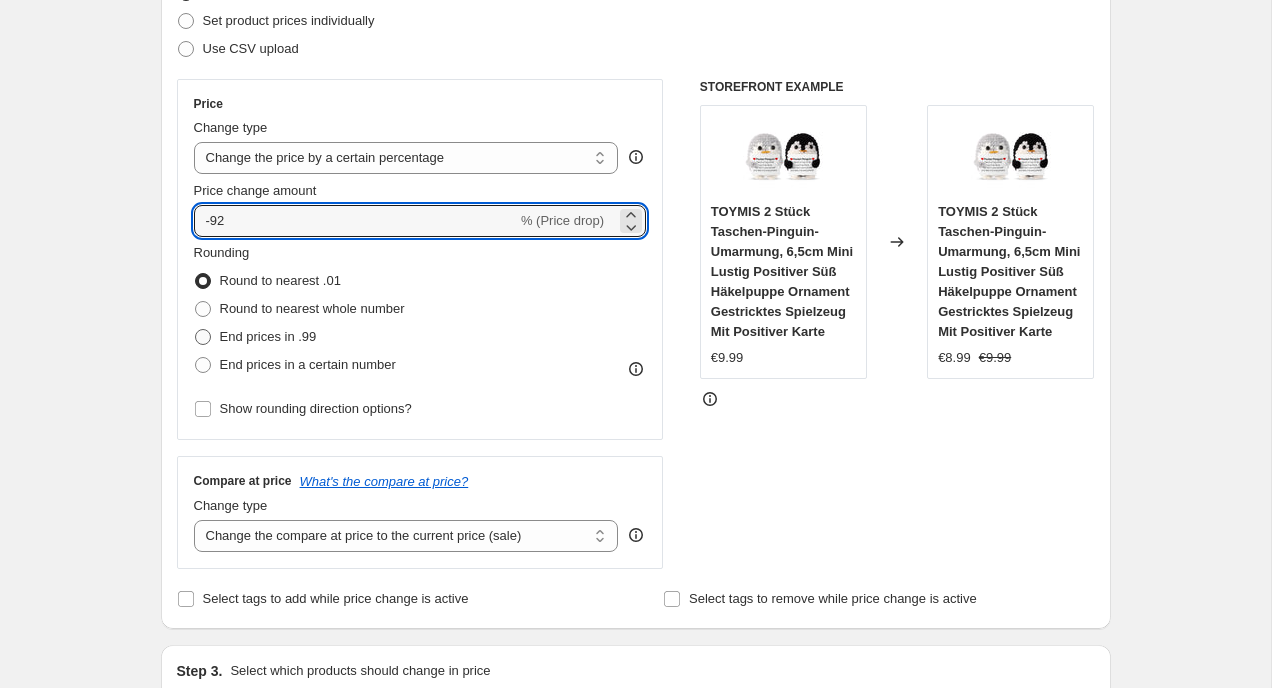 type on "-92" 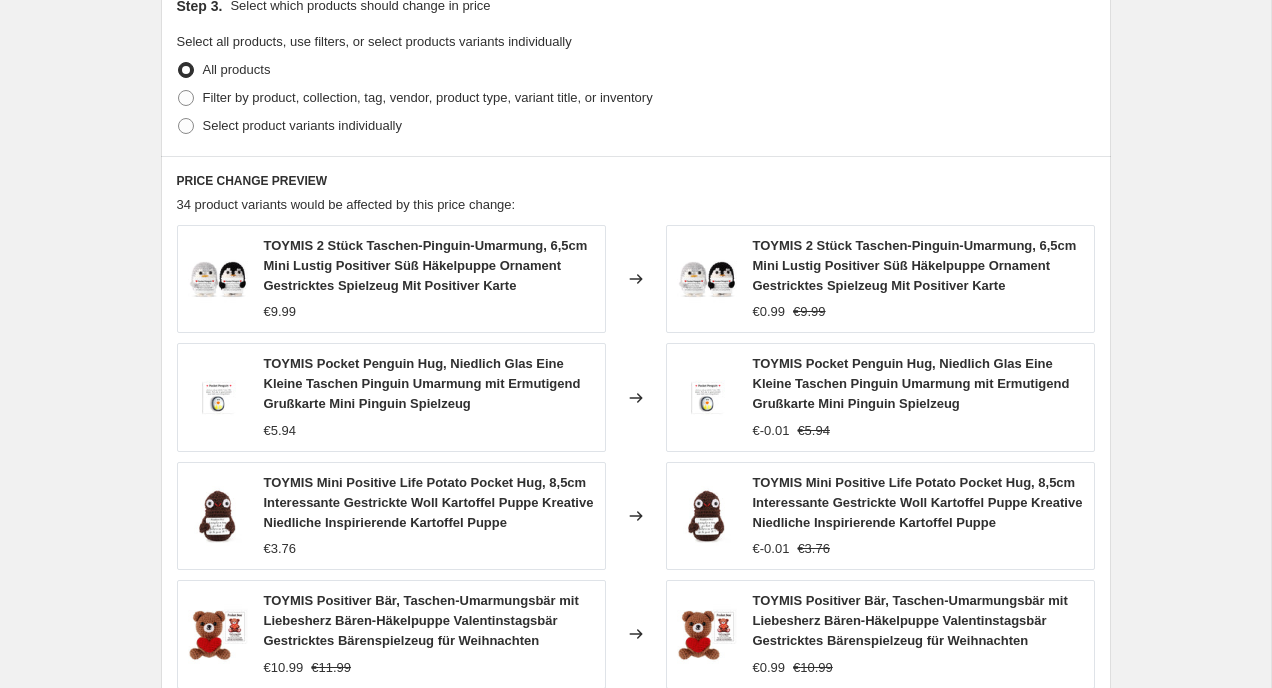 scroll, scrollTop: 1002, scrollLeft: 0, axis: vertical 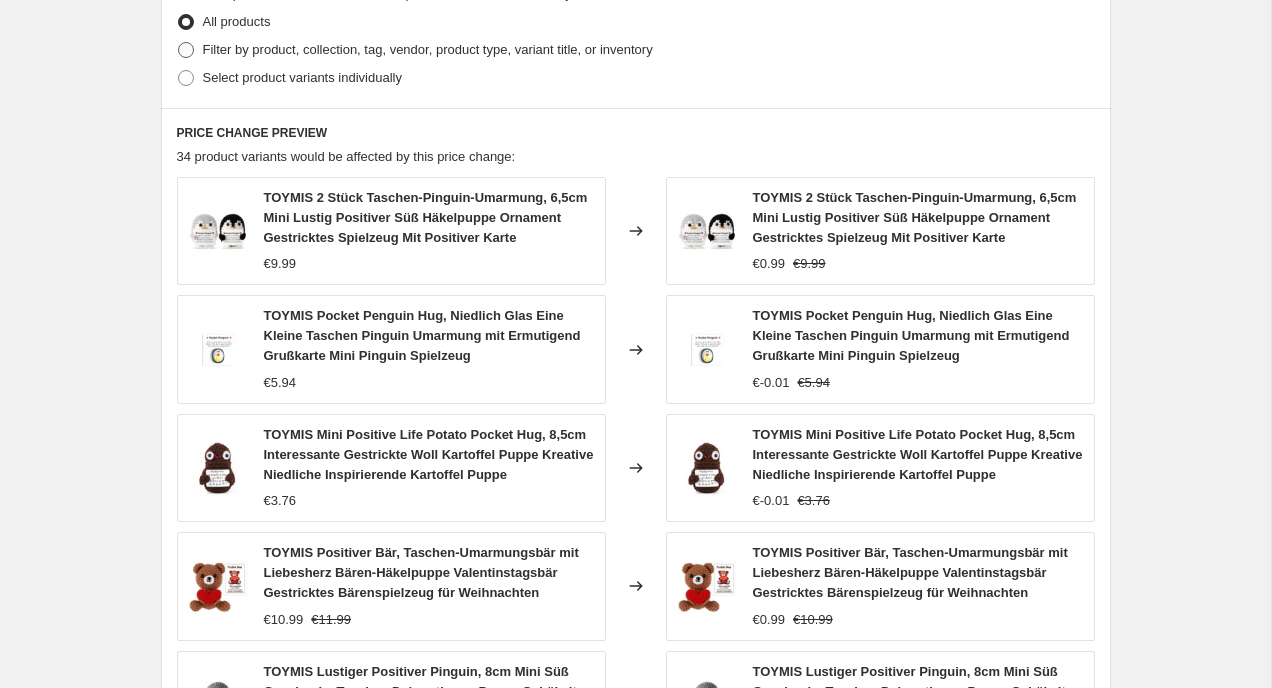 click at bounding box center (186, 50) 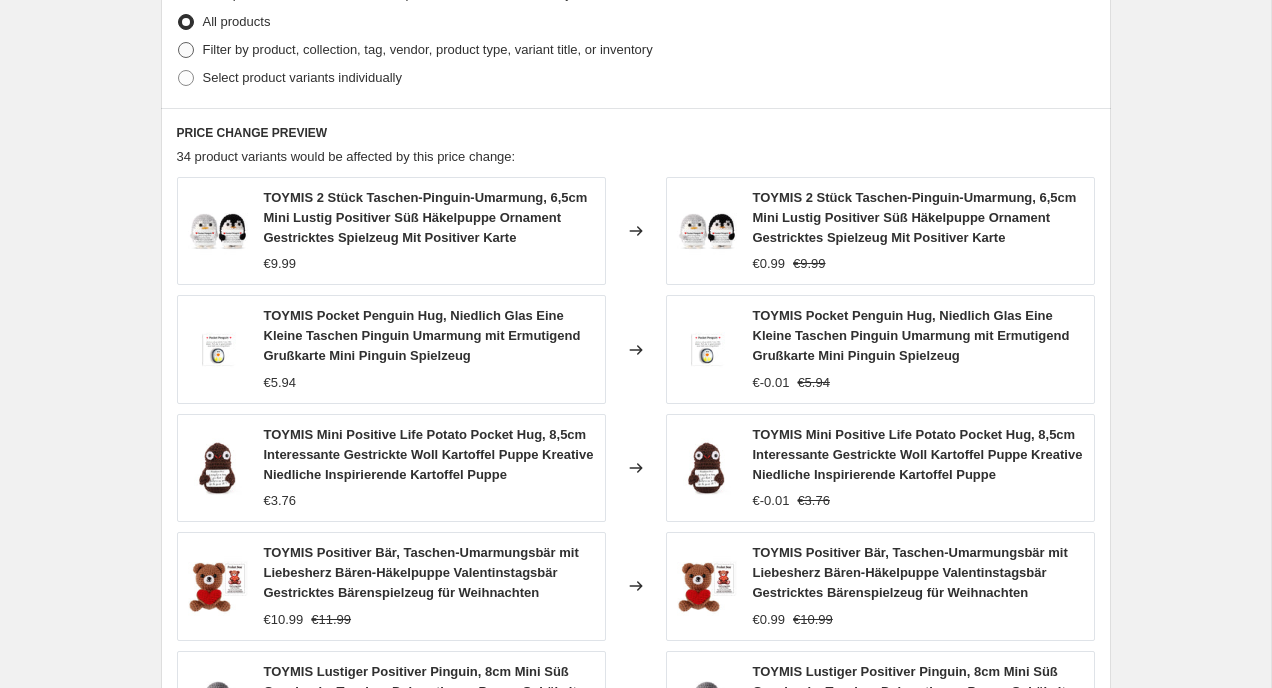 radio on "true" 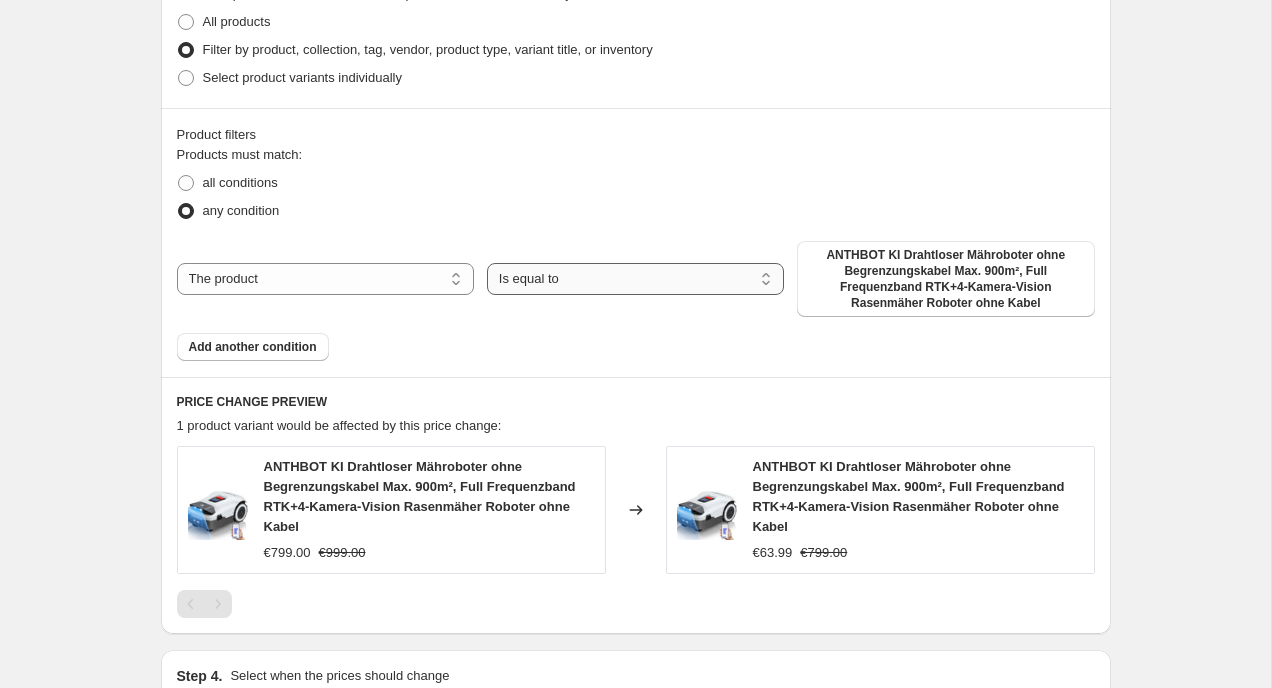 click on "Is equal to Is not equal to" at bounding box center (635, 279) 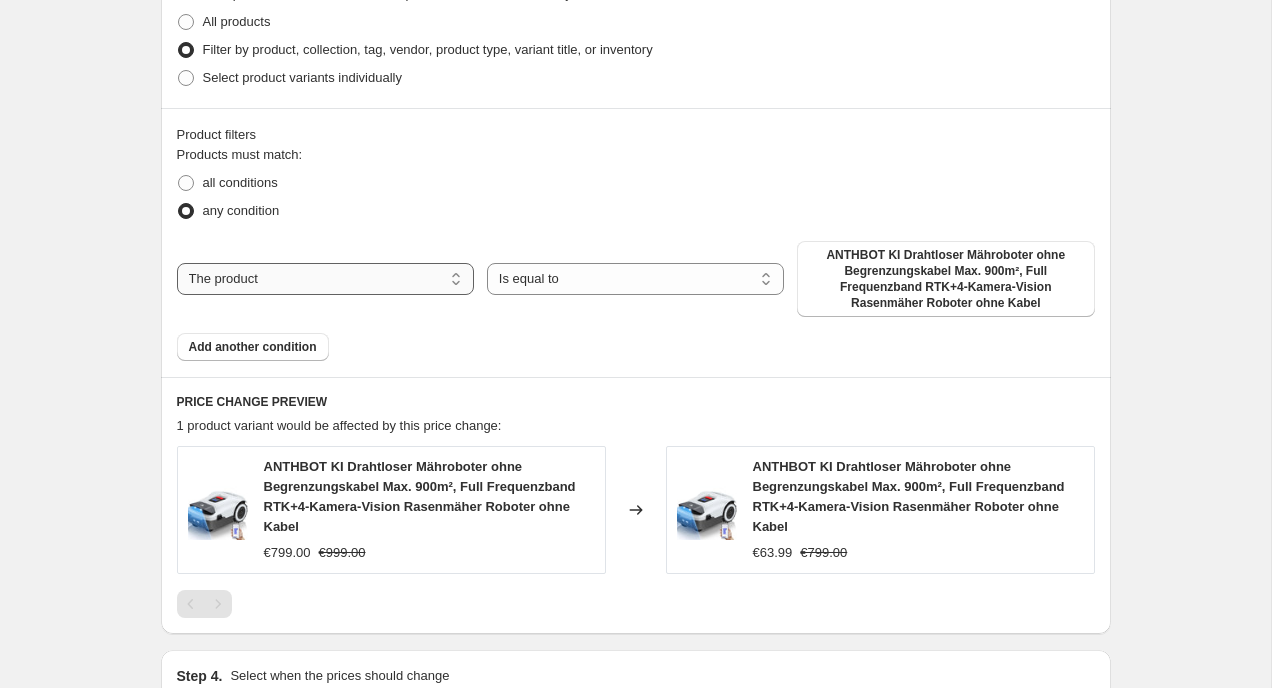 click on "The product The product's collection The product's tag The product's vendor The product's status The variant's title Inventory quantity" at bounding box center (325, 279) 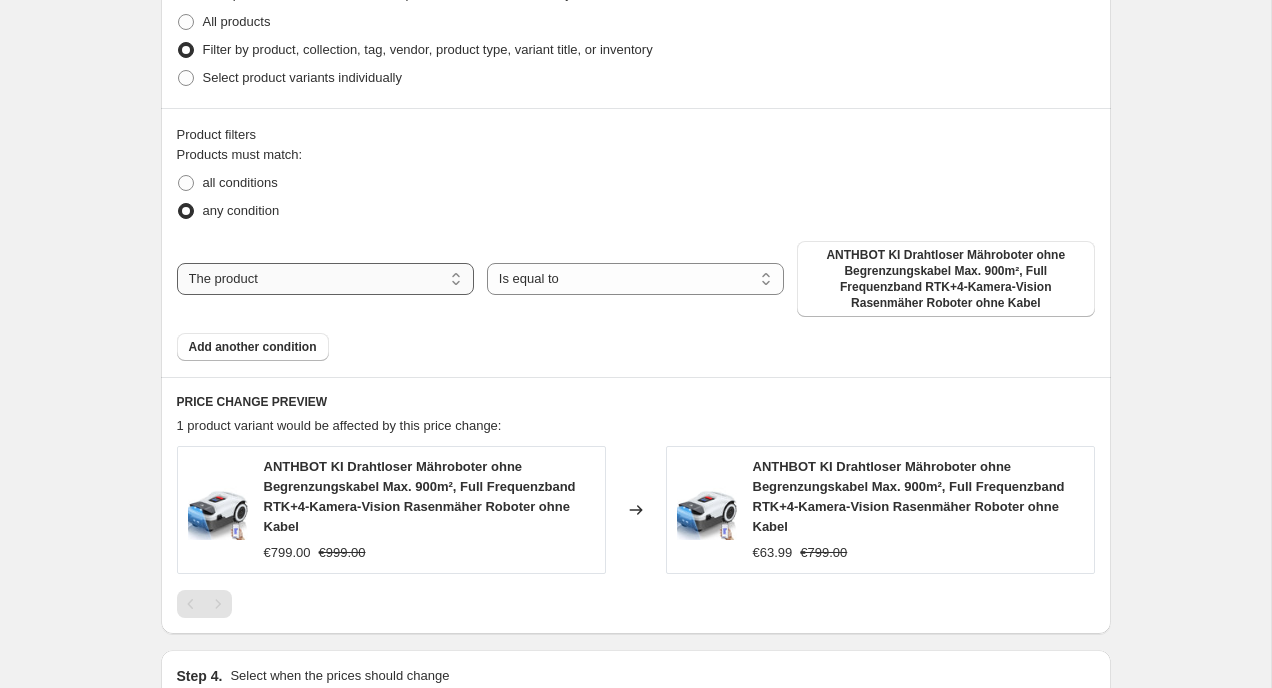 select on "collection" 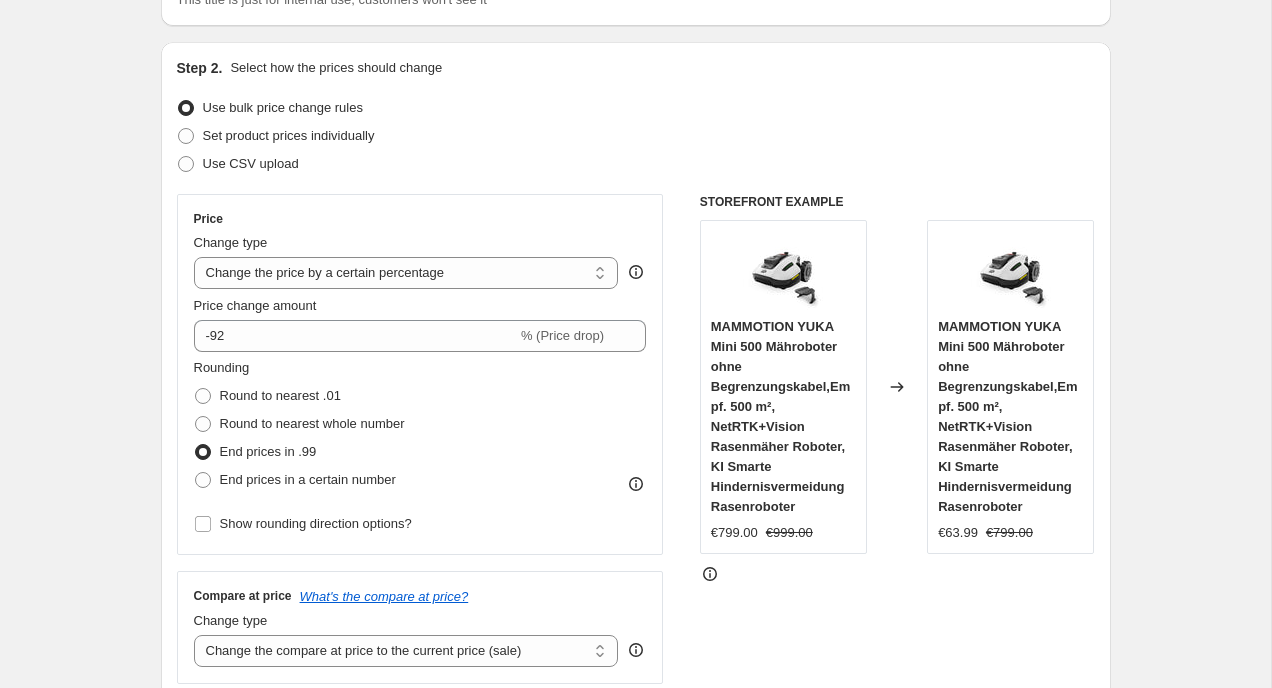 scroll, scrollTop: 0, scrollLeft: 0, axis: both 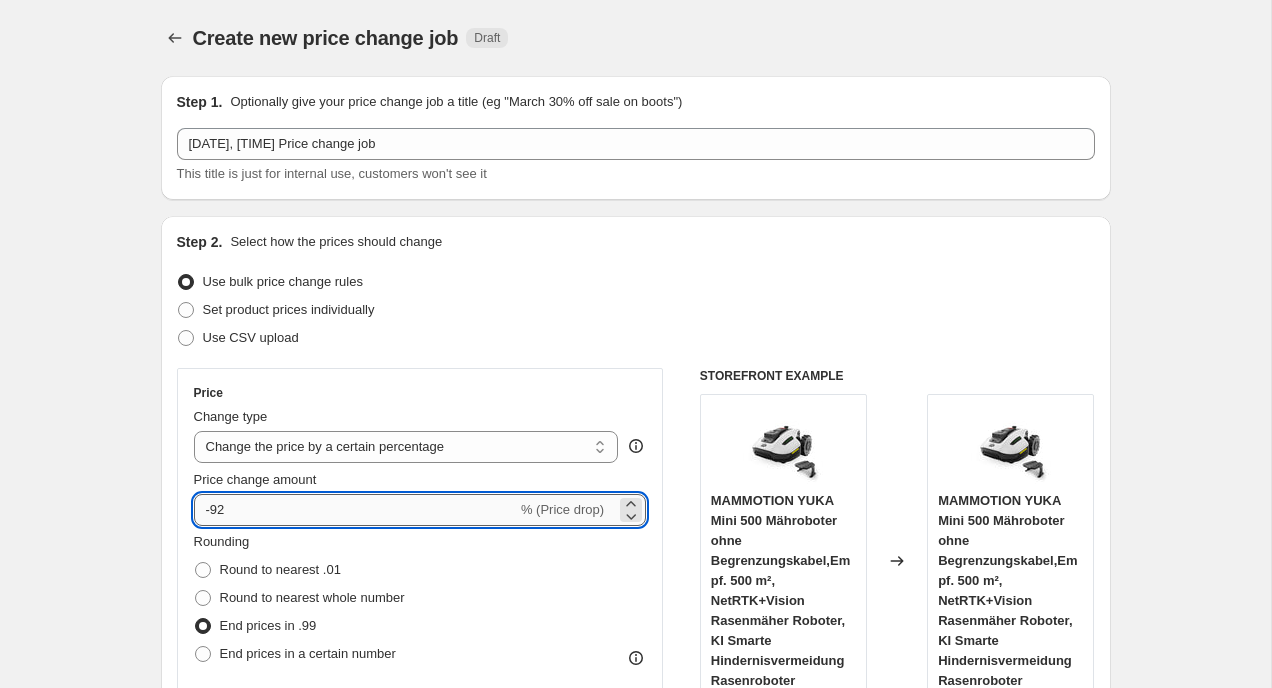 click on "-92" at bounding box center (355, 510) 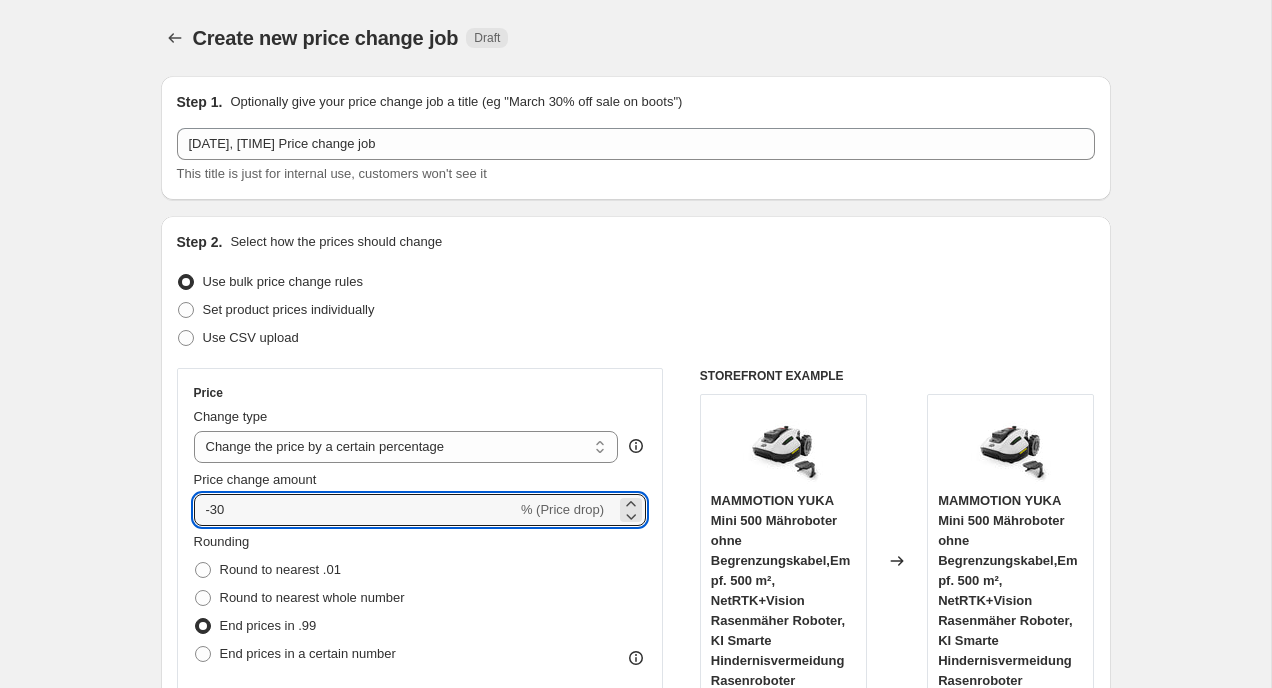 type on "-30" 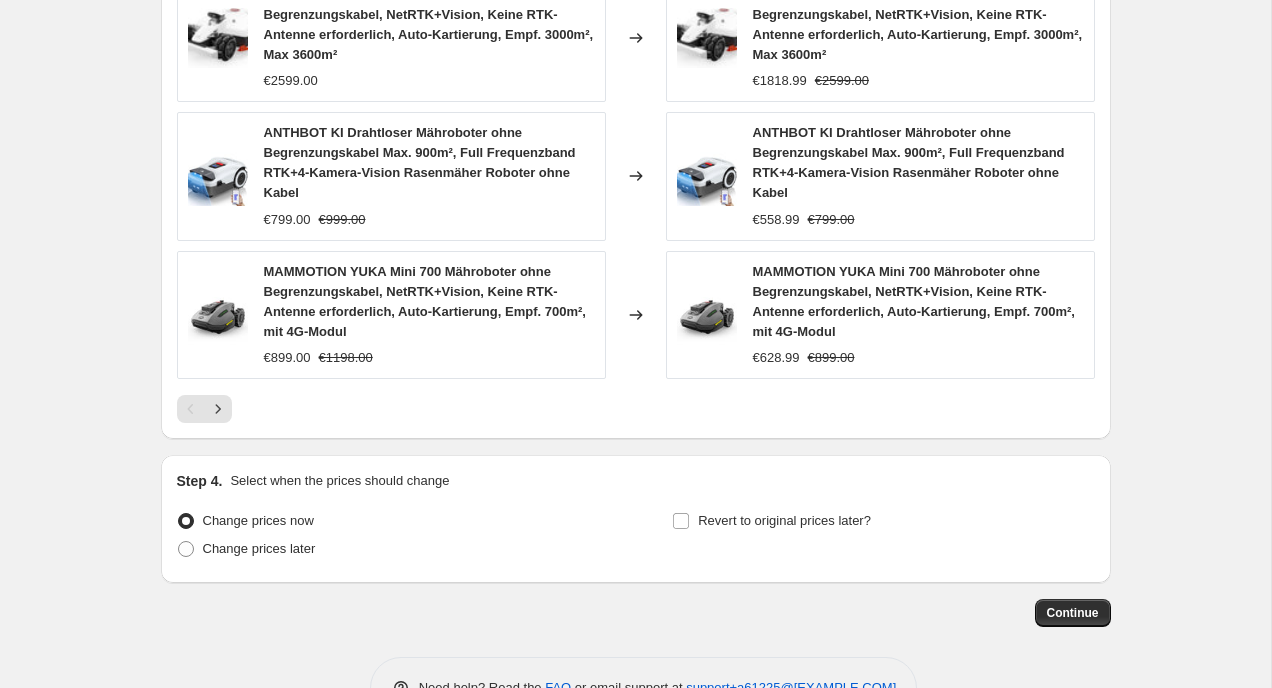 scroll, scrollTop: 1768, scrollLeft: 0, axis: vertical 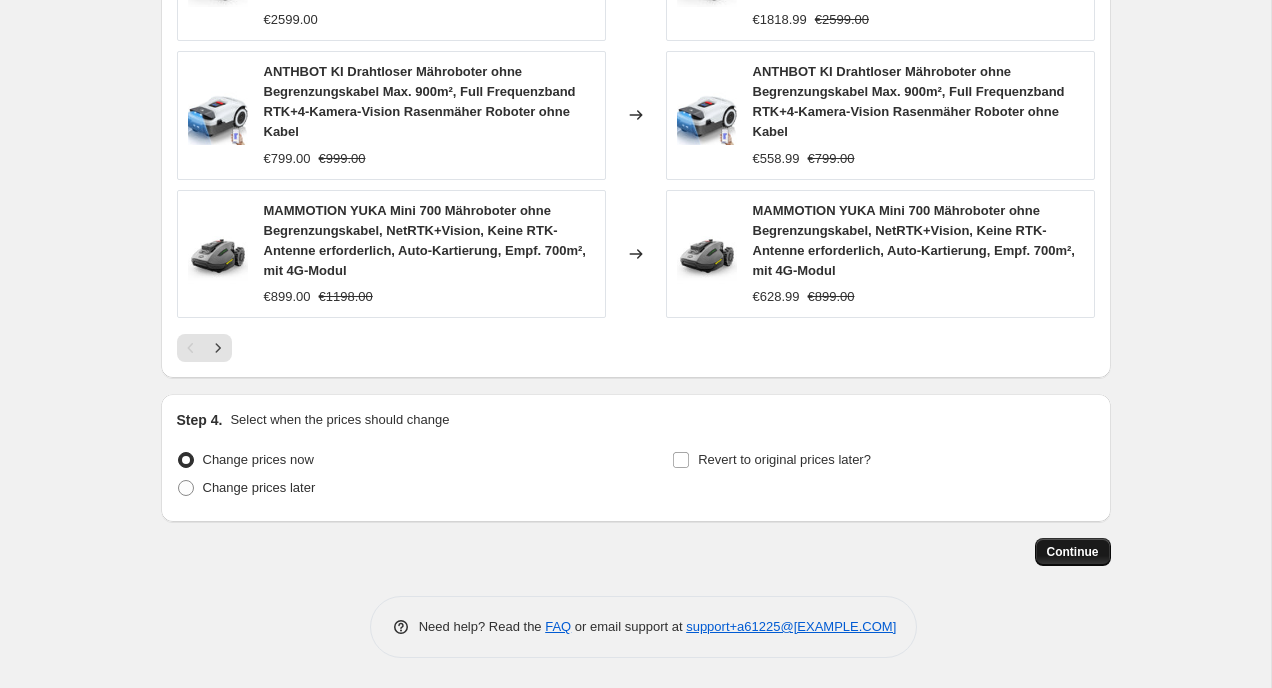 click on "Continue" at bounding box center [1073, 552] 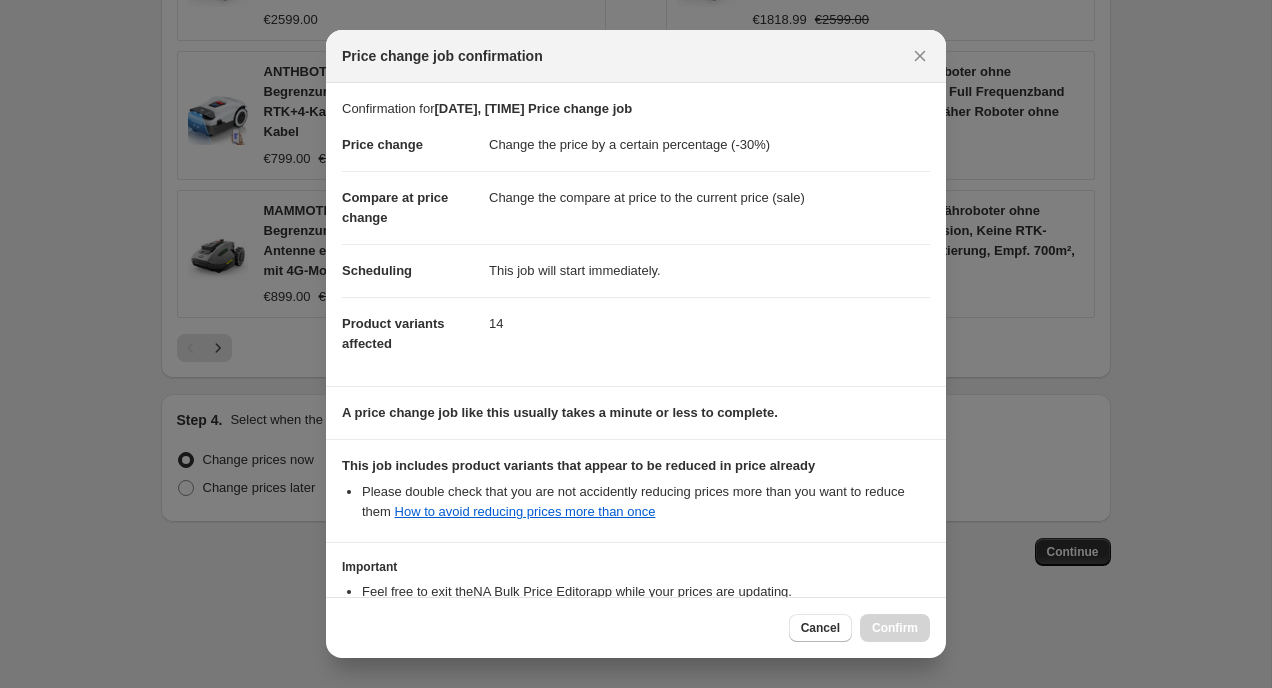 scroll, scrollTop: 154, scrollLeft: 0, axis: vertical 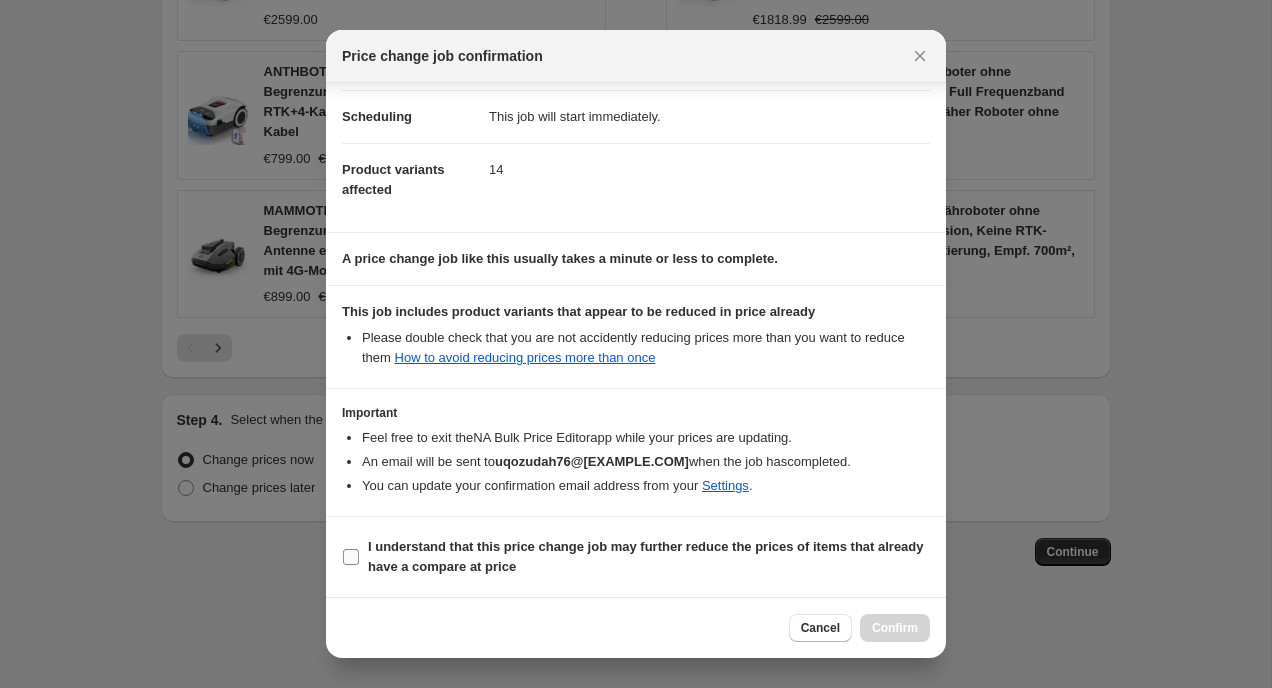 click on "I understand that this price change job may further reduce the prices of items that already have a compare at price" at bounding box center [649, 557] 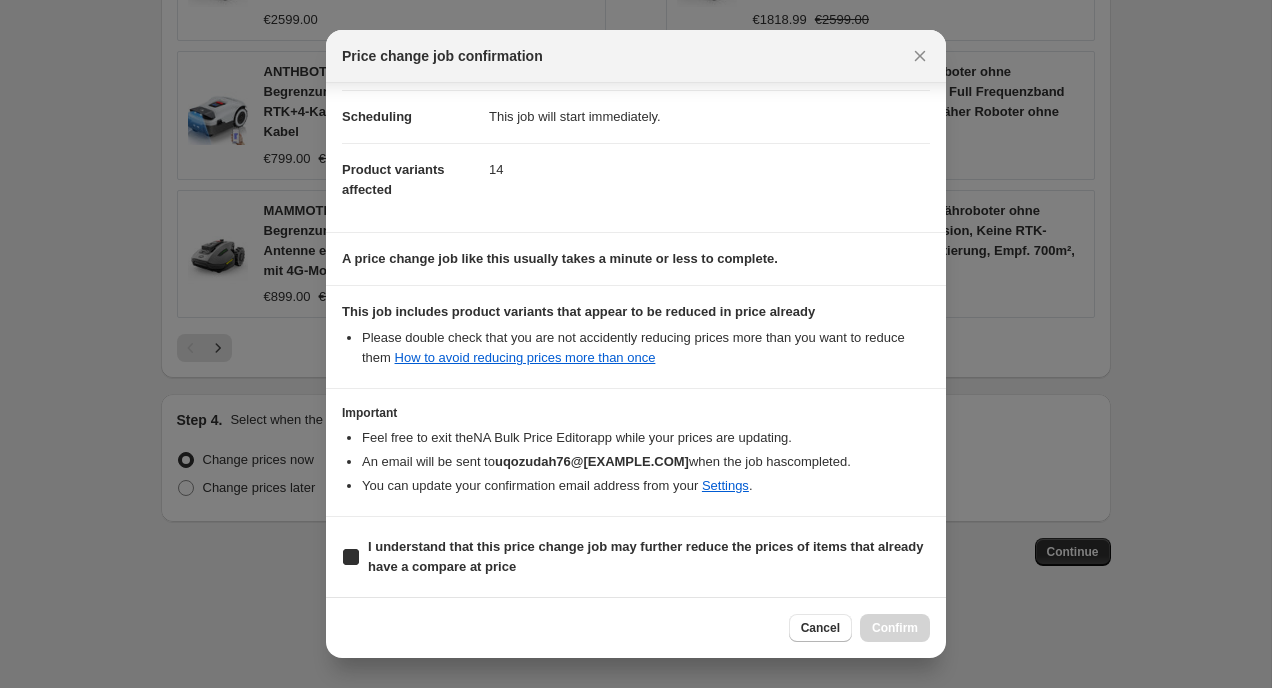 checkbox on "true" 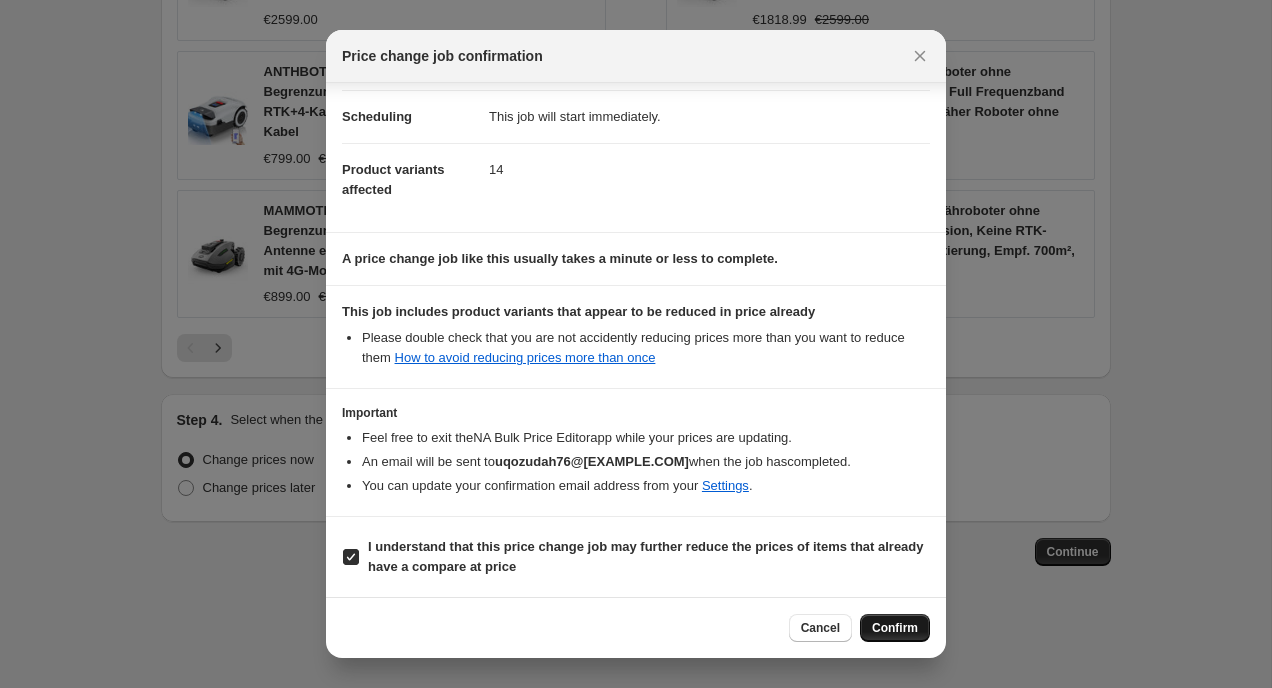 click on "Confirm" at bounding box center (895, 628) 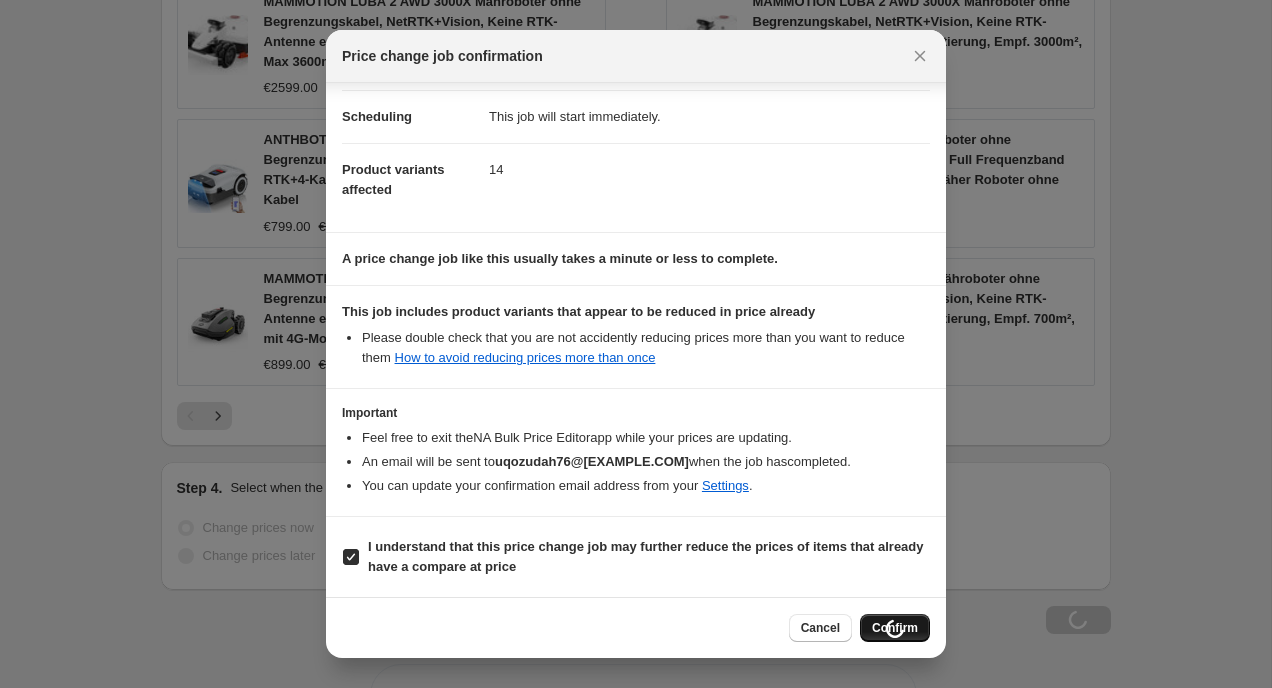 scroll, scrollTop: 1836, scrollLeft: 0, axis: vertical 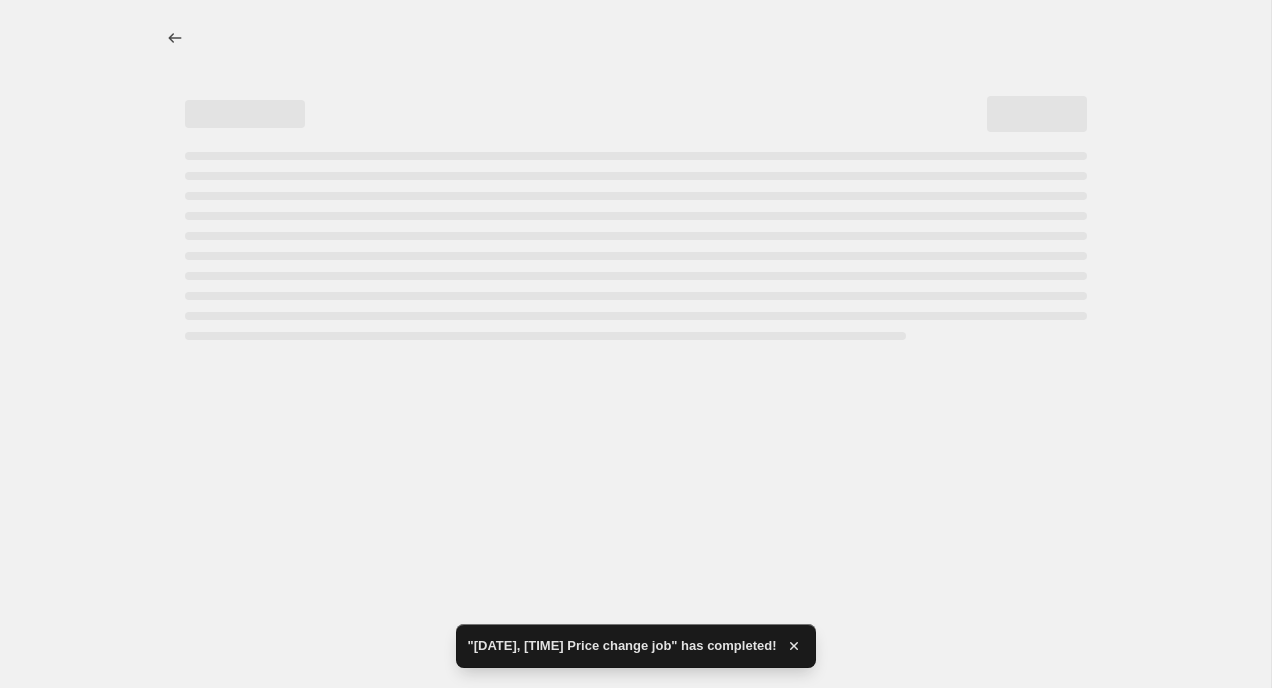 select on "percentage" 